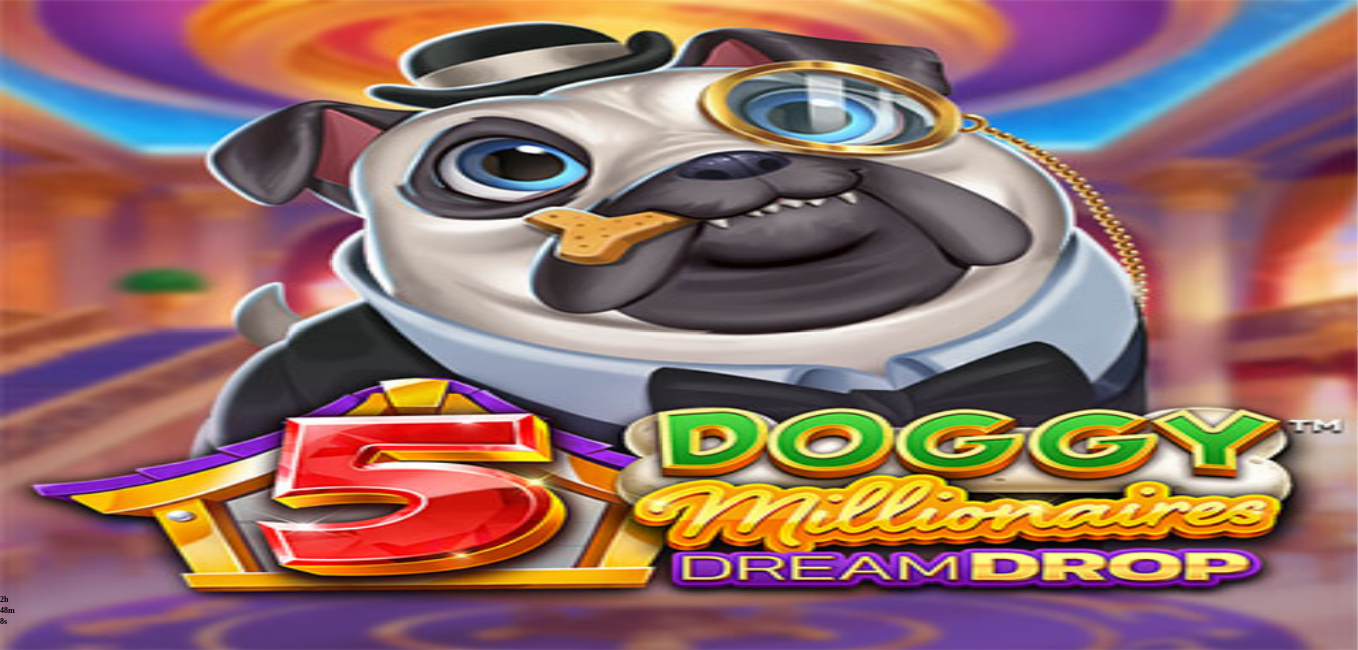 scroll, scrollTop: 0, scrollLeft: 0, axis: both 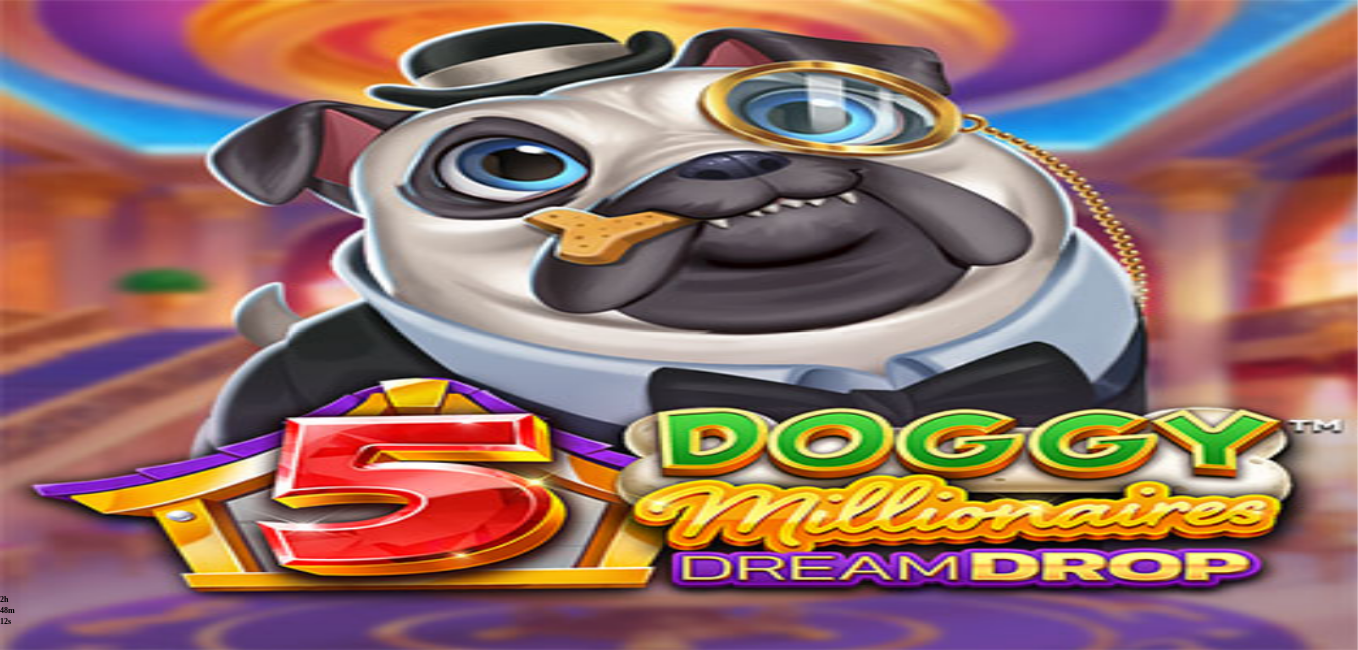 click at bounding box center [48, 689] 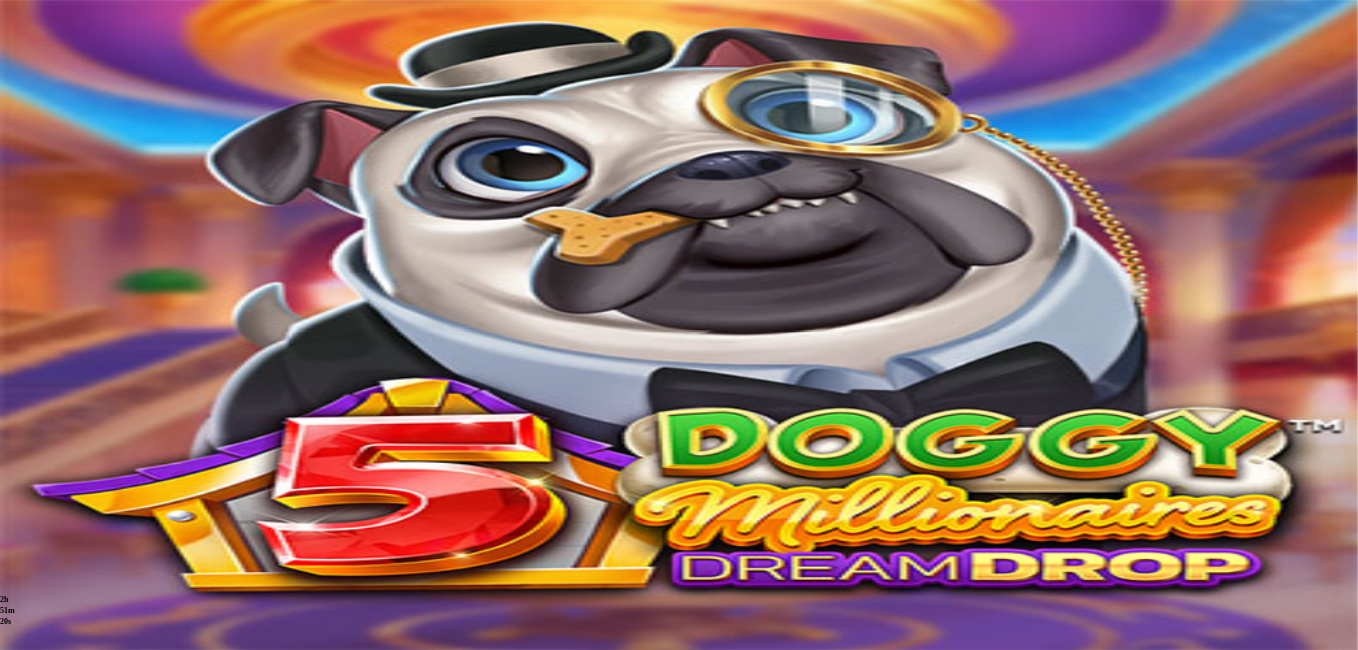 click at bounding box center (16, 689) 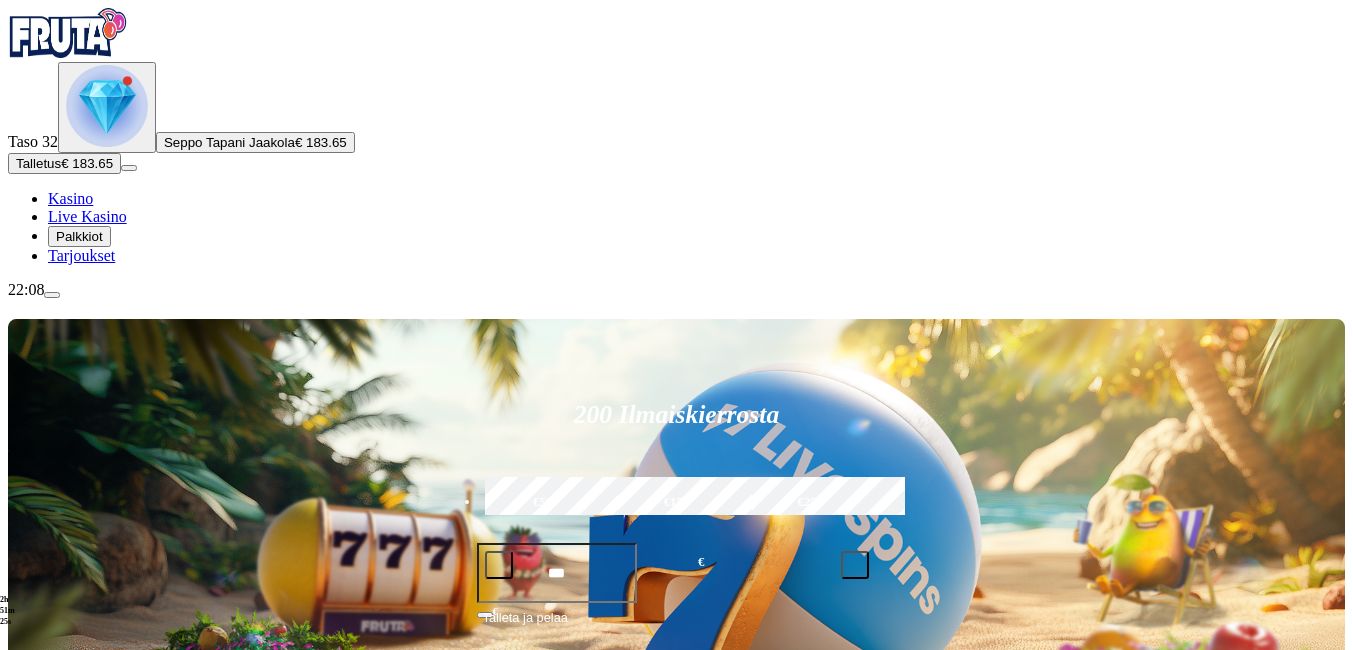 click at bounding box center (32, 790) 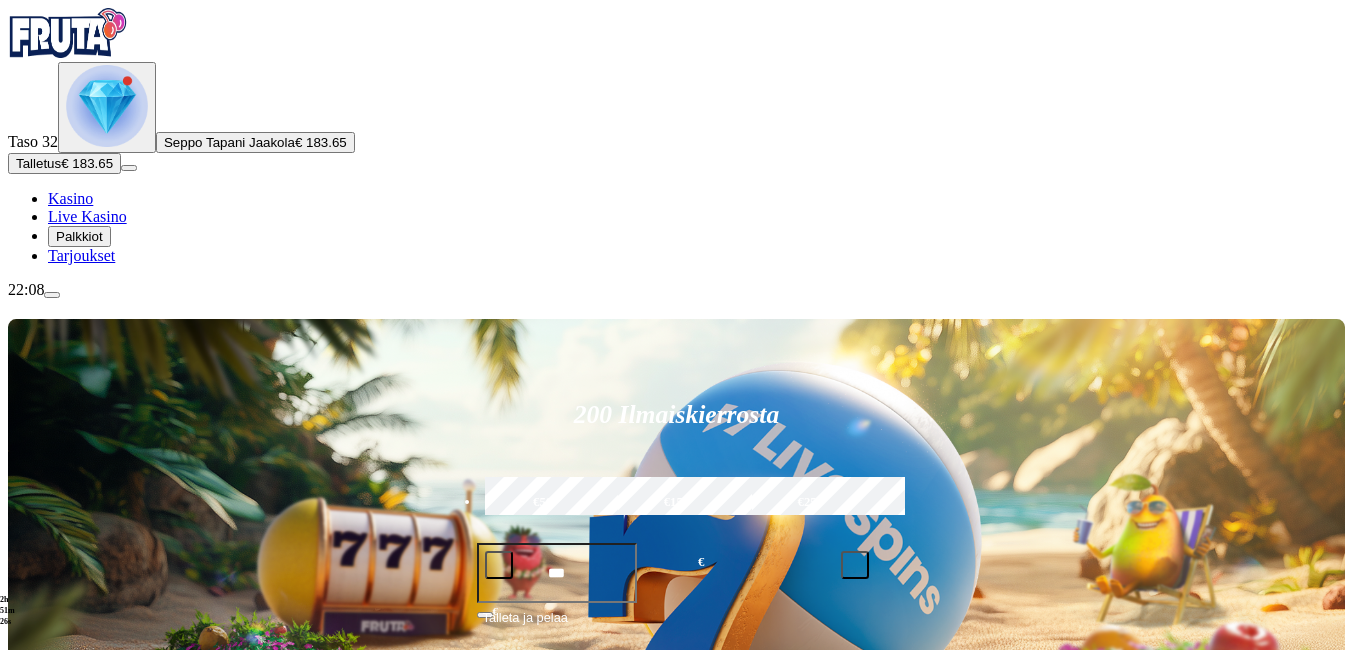 click on "Kaikki pelit" at bounding box center [-59, 908] 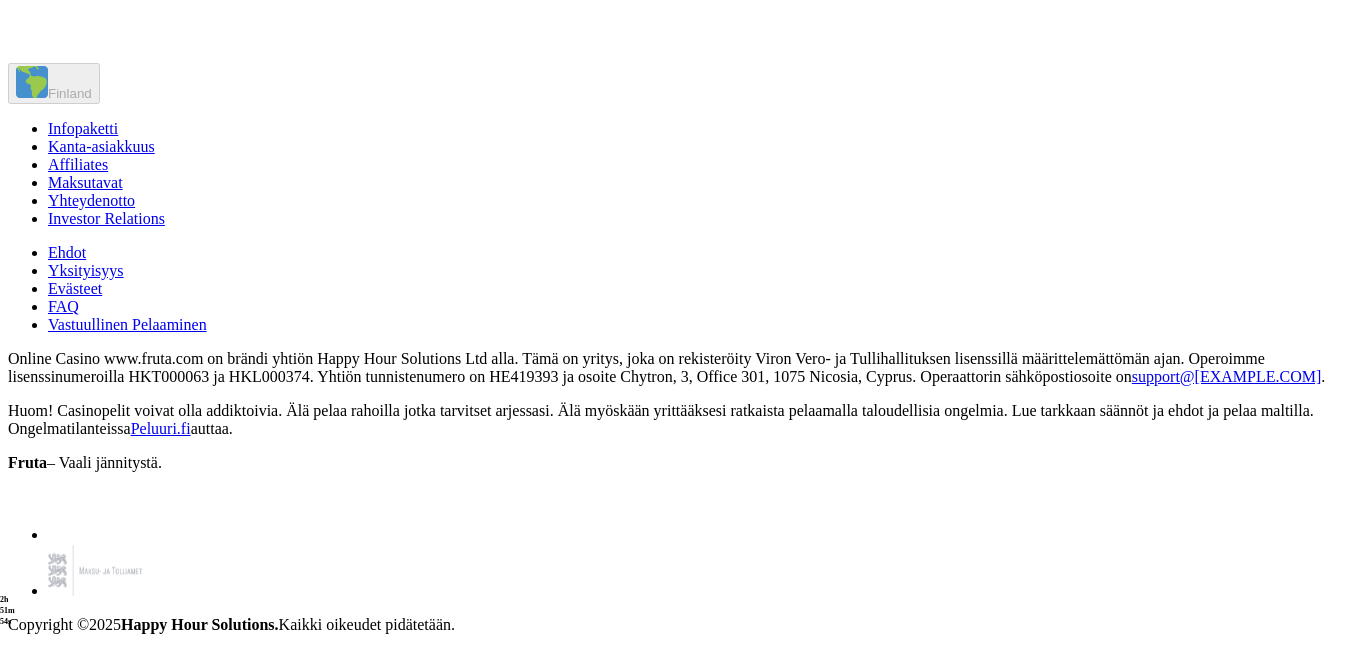 scroll, scrollTop: 9640, scrollLeft: 0, axis: vertical 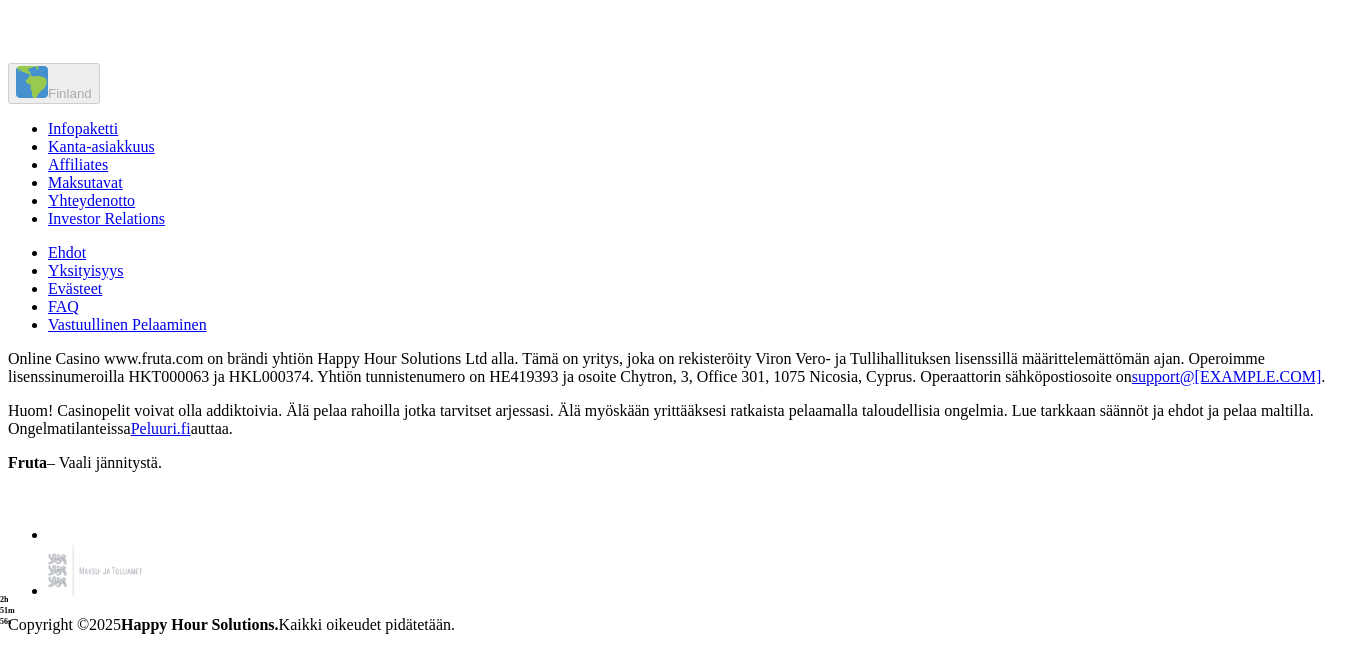click on "Pelaa nyt" at bounding box center (295, -357) 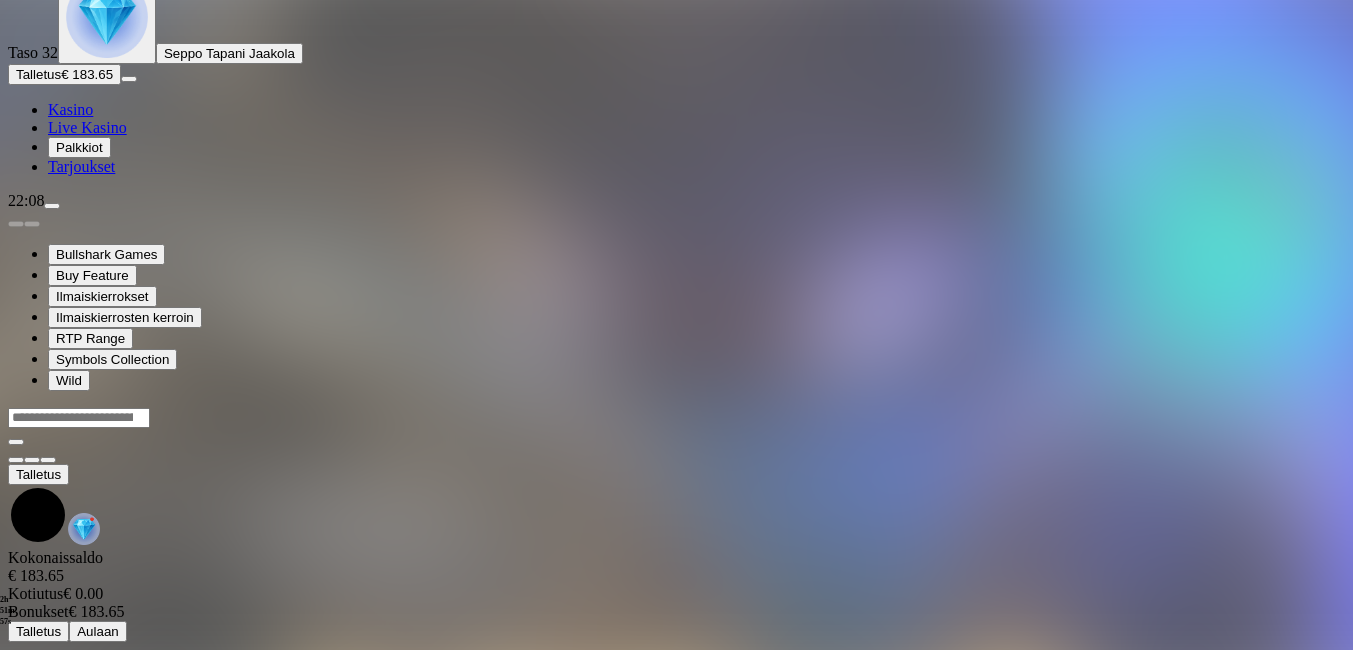 scroll, scrollTop: 0, scrollLeft: 0, axis: both 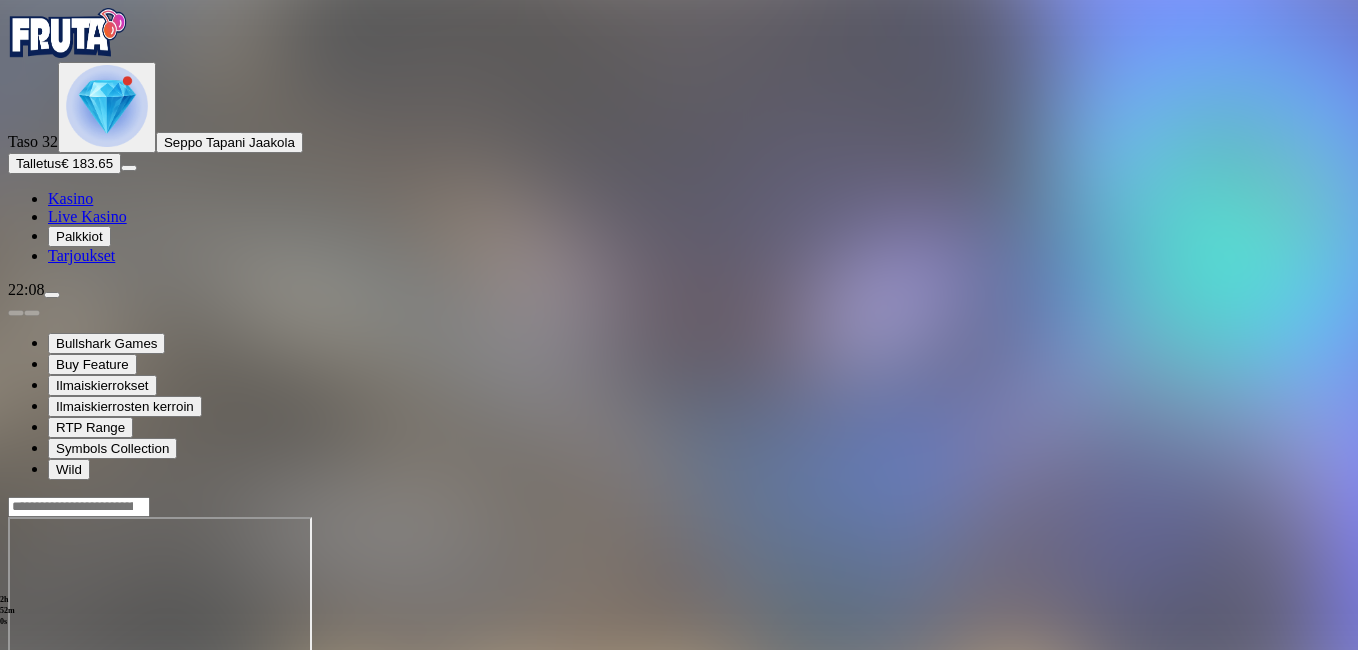 click at bounding box center (48, 689) 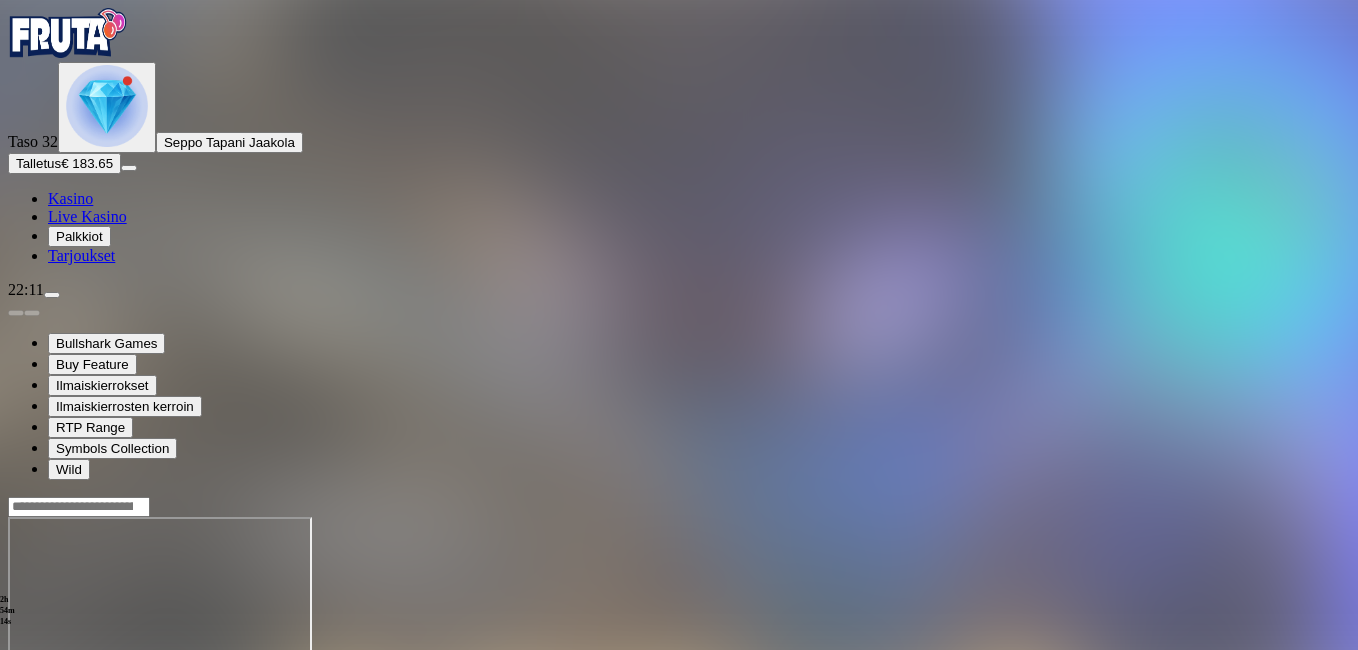 click at bounding box center [16, 689] 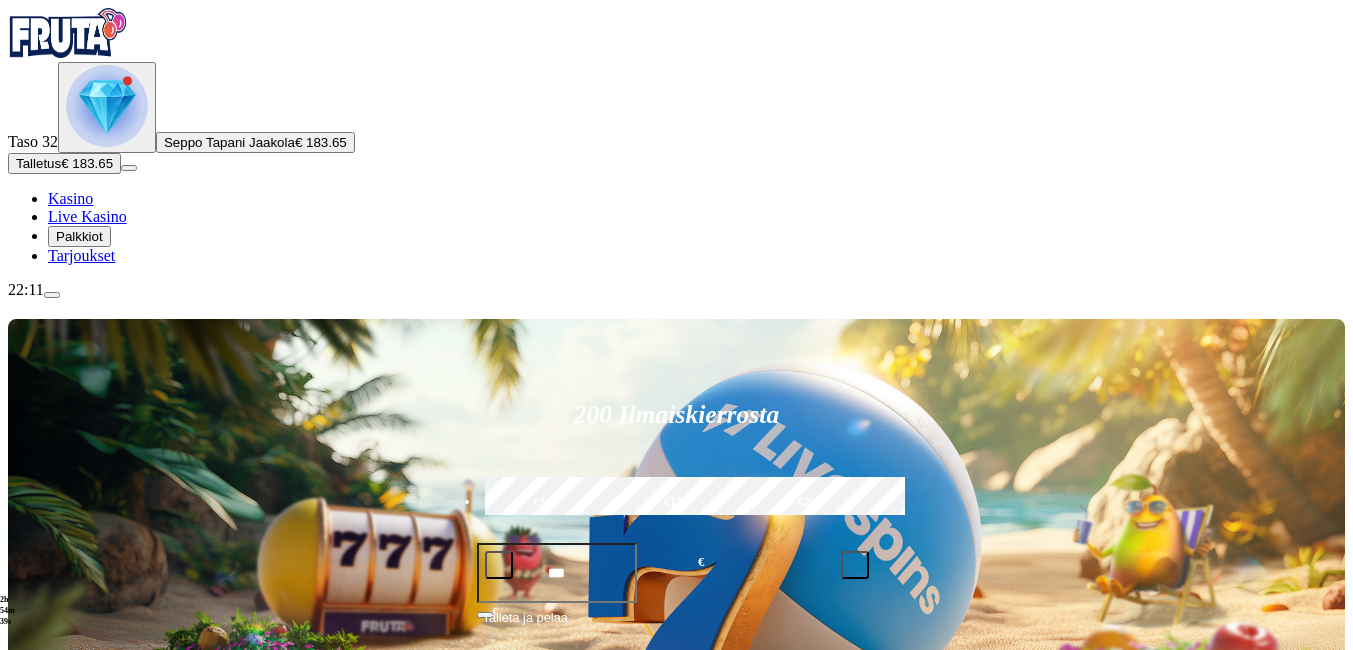 click at bounding box center [32, 790] 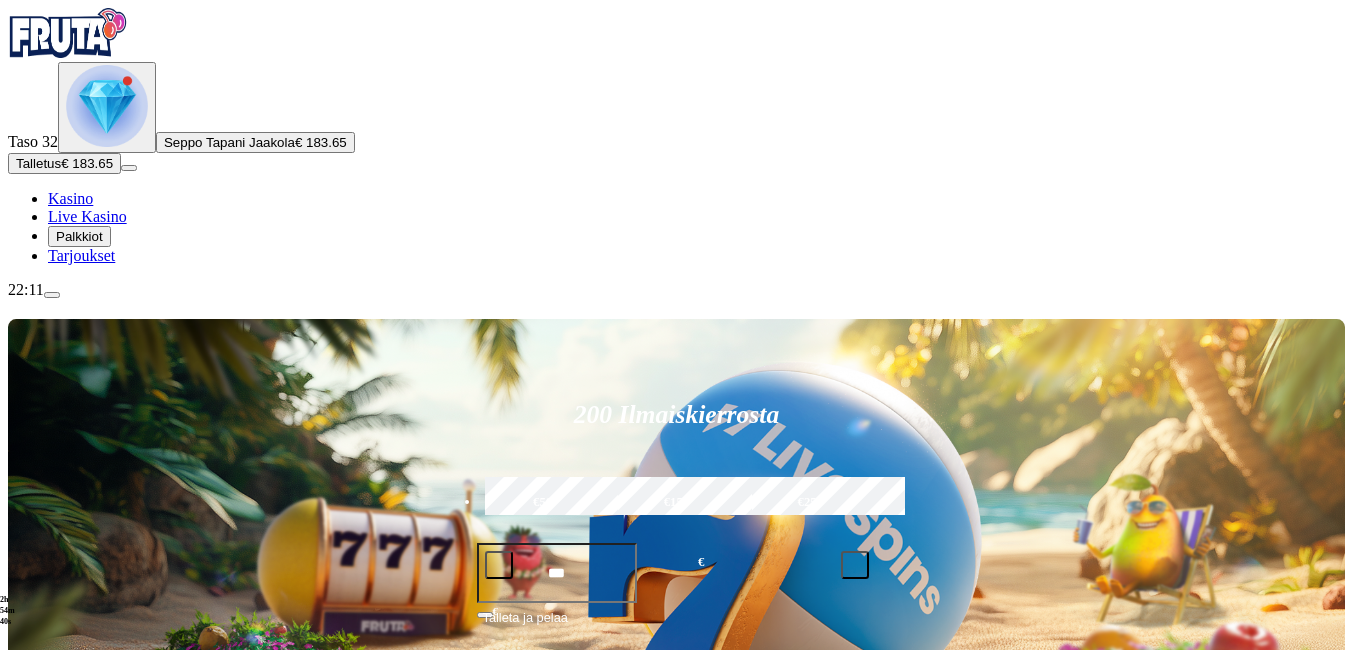 click on "Kaikki pelit" at bounding box center [-59, 908] 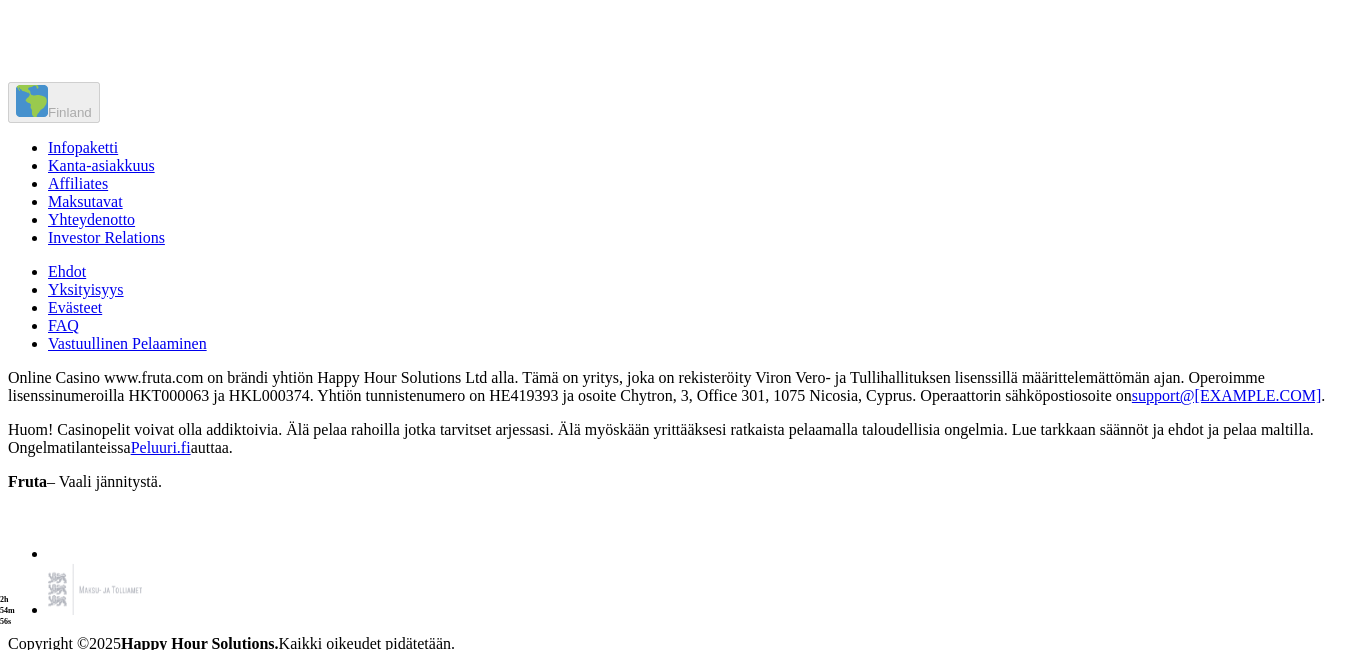 scroll, scrollTop: 2920, scrollLeft: 0, axis: vertical 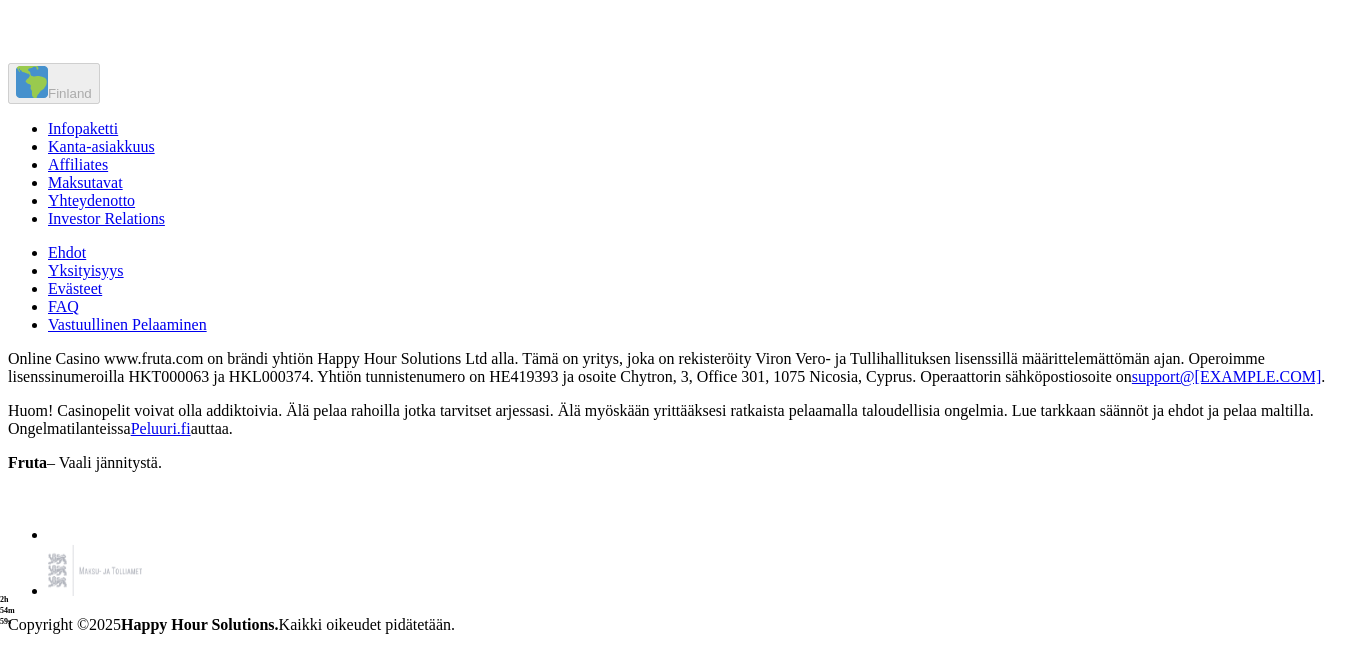 click on "Pelaa nyt" at bounding box center [950, -379] 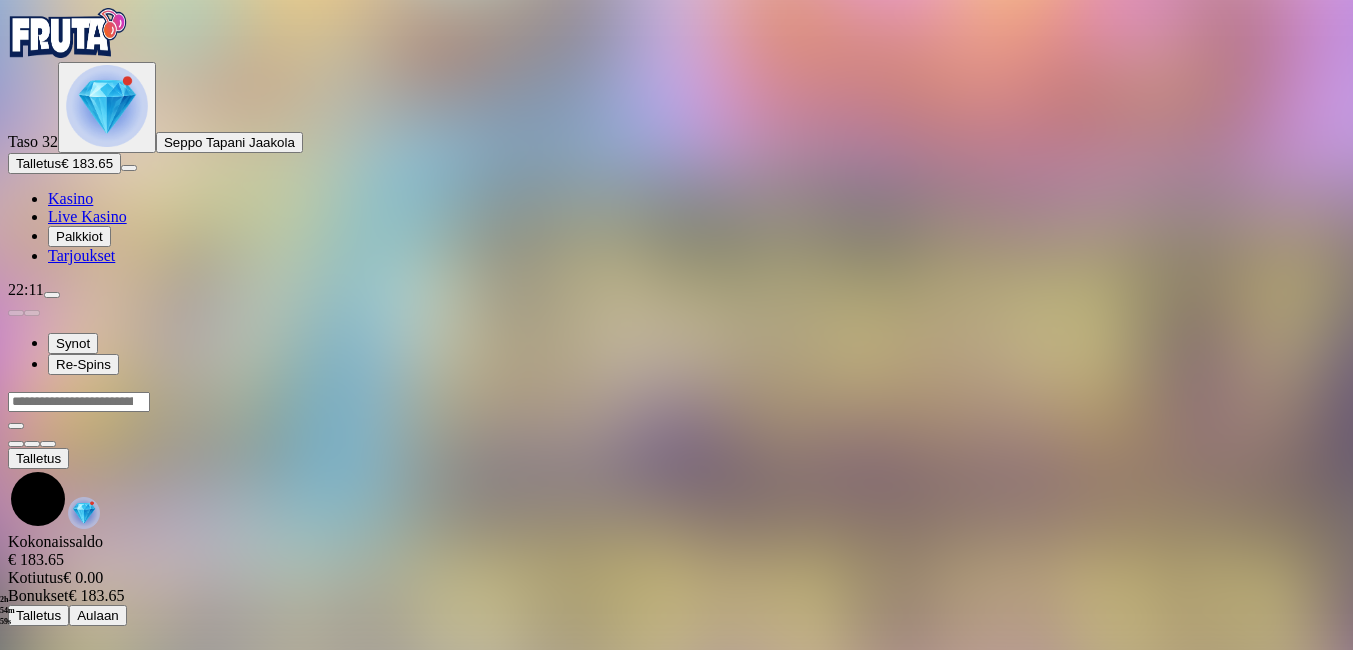 scroll, scrollTop: 0, scrollLeft: 0, axis: both 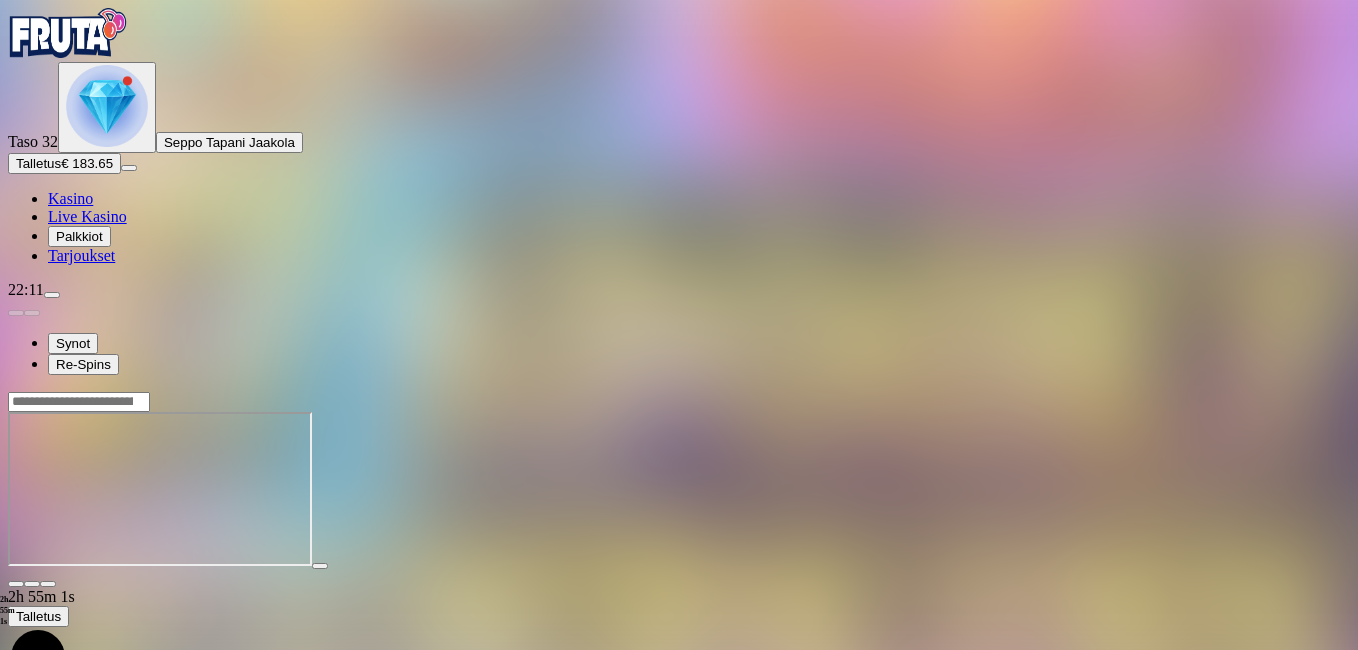 click at bounding box center (48, 584) 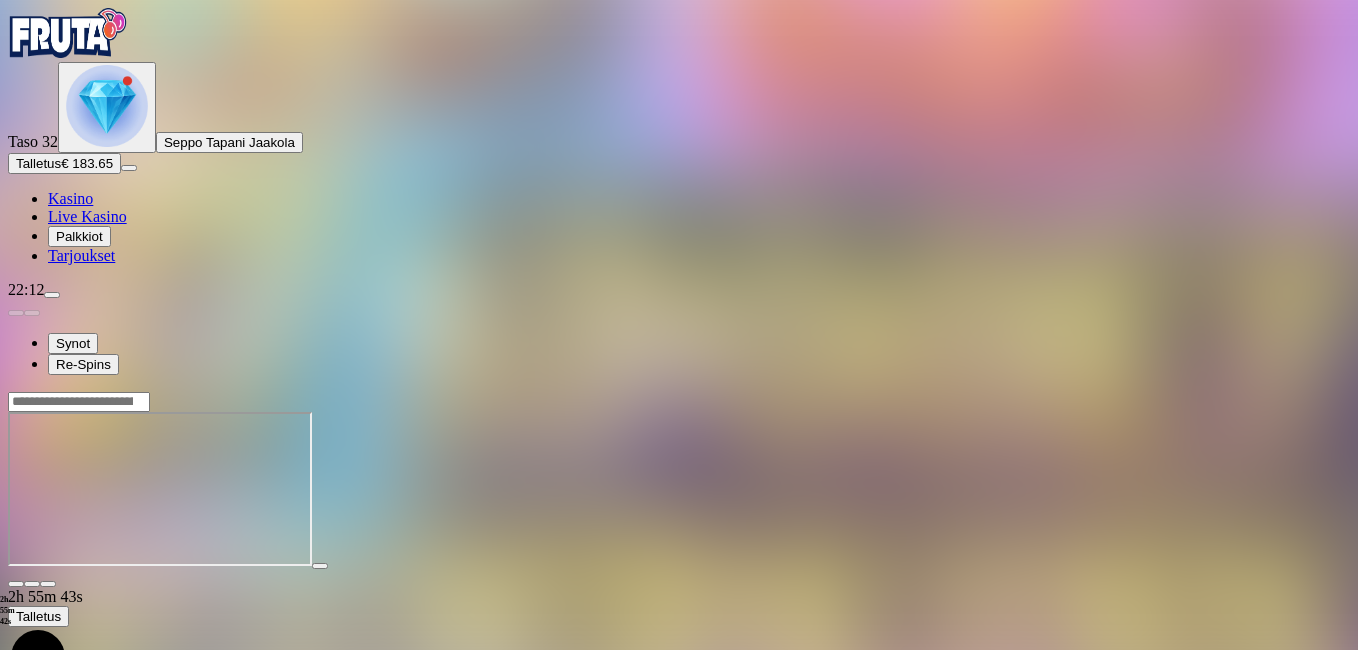 click at bounding box center [16, 584] 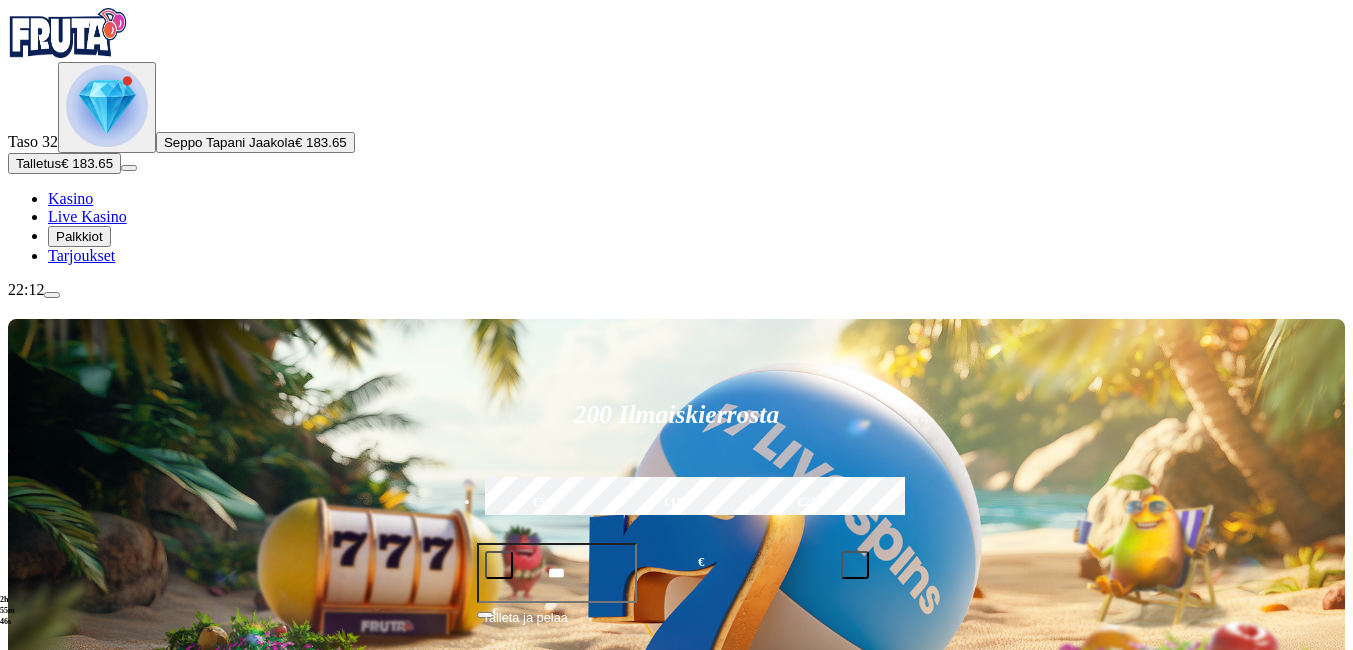click at bounding box center (32, 790) 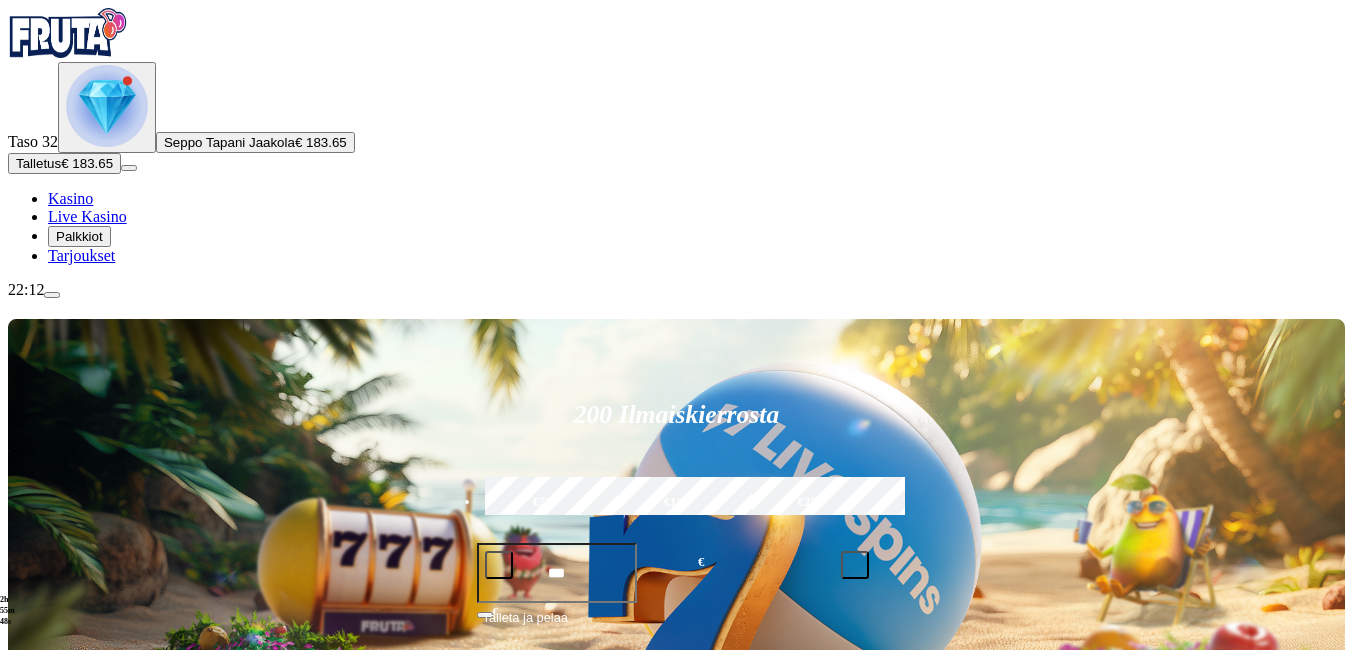 click on "Kaikki pelit" at bounding box center [-59, 908] 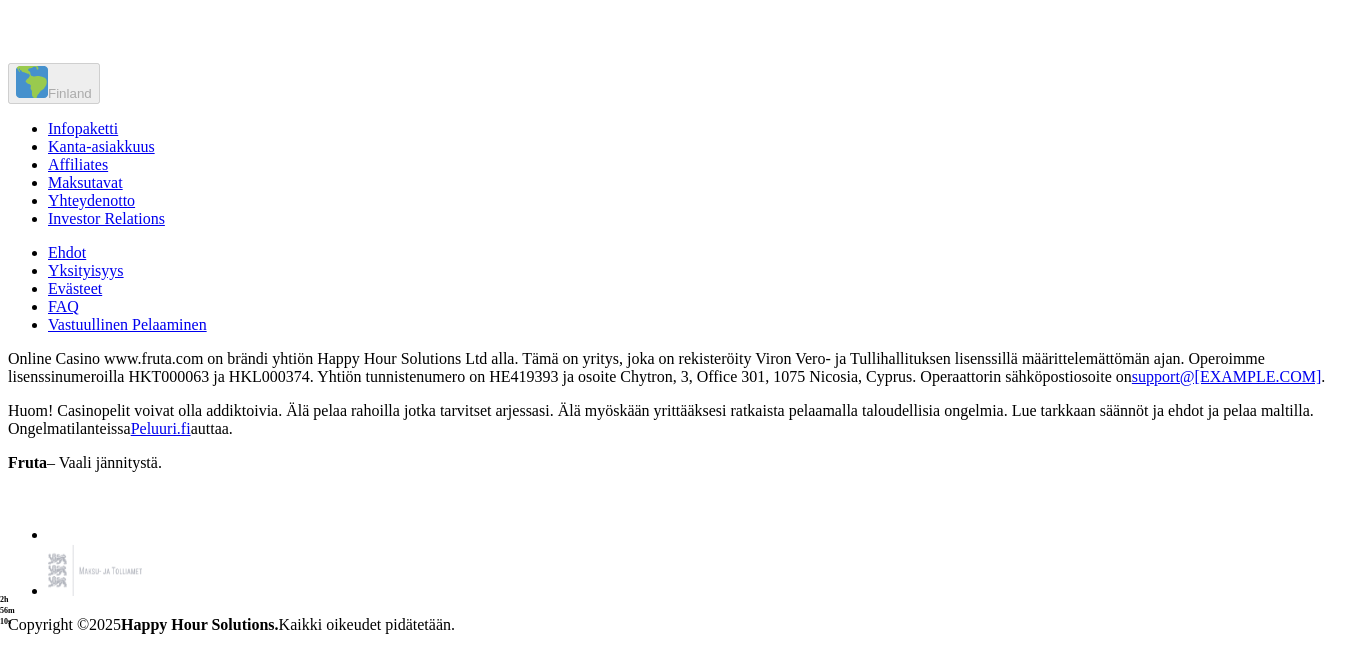 scroll, scrollTop: 9280, scrollLeft: 0, axis: vertical 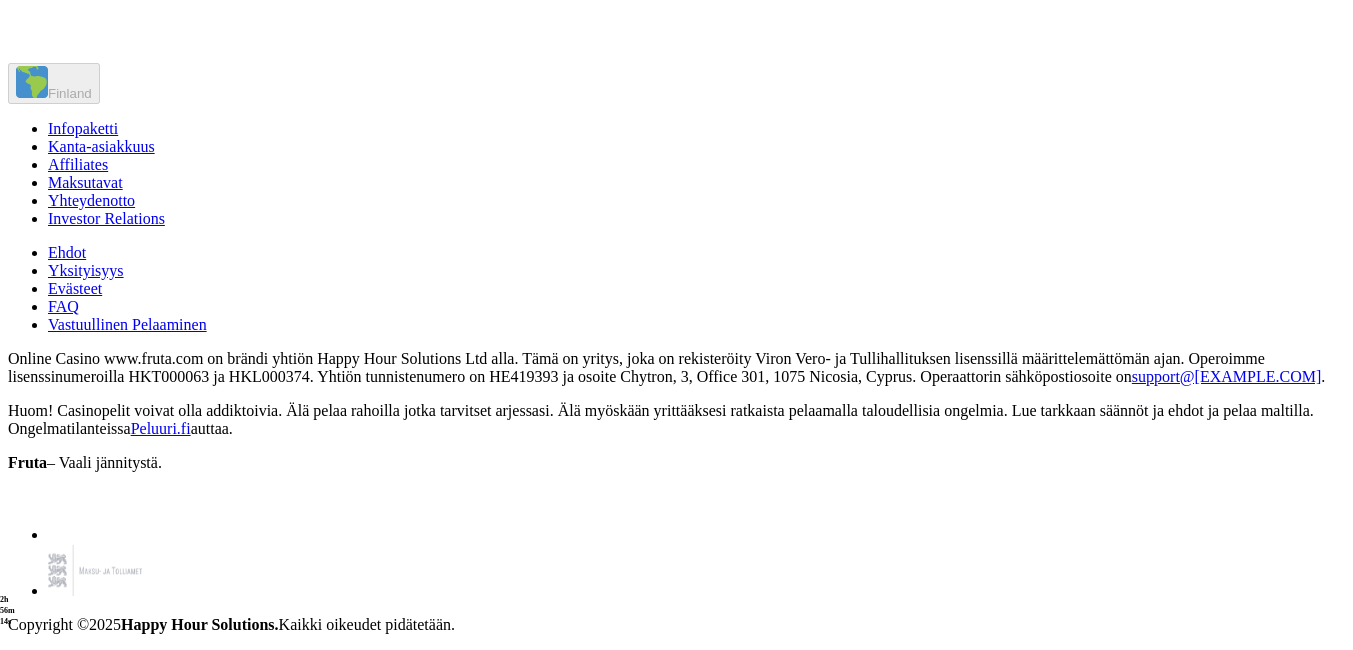 click on "Pelaa nyt" at bounding box center (295, -665) 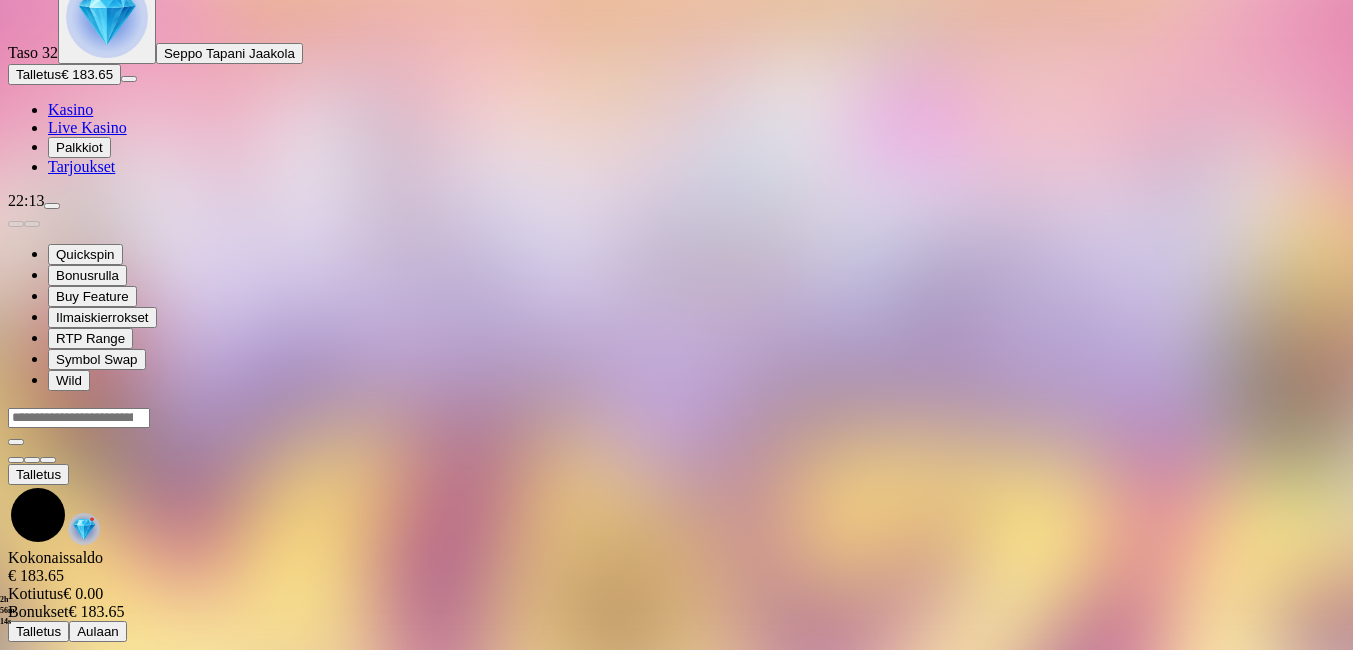 scroll, scrollTop: 0, scrollLeft: 0, axis: both 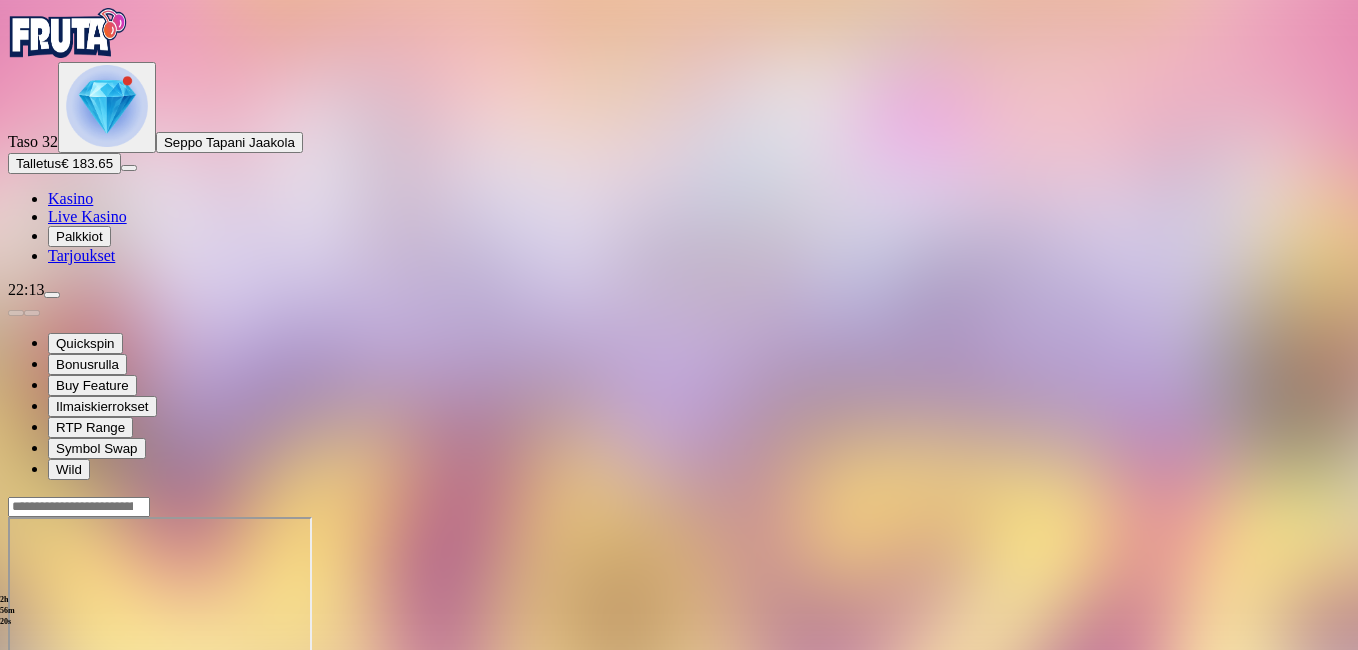 click at bounding box center (48, 689) 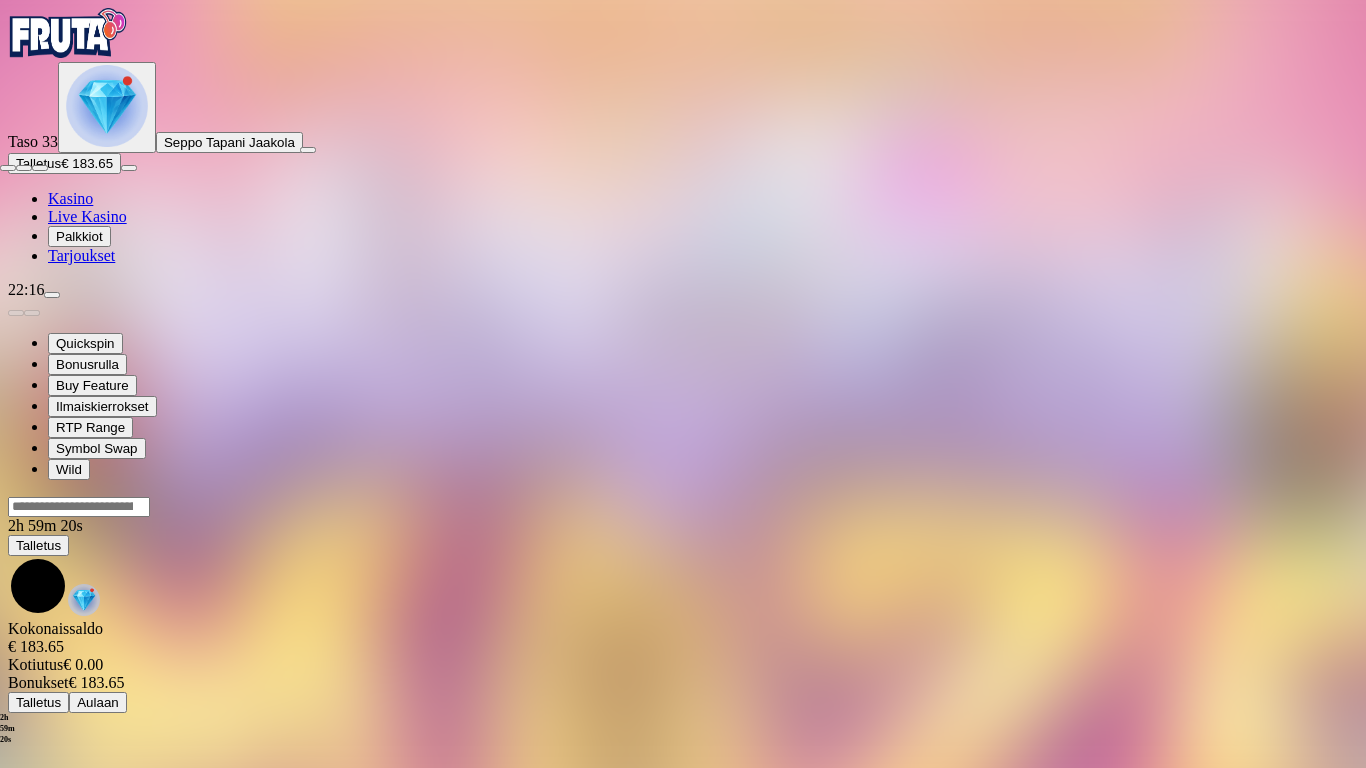 click at bounding box center (8, 168) 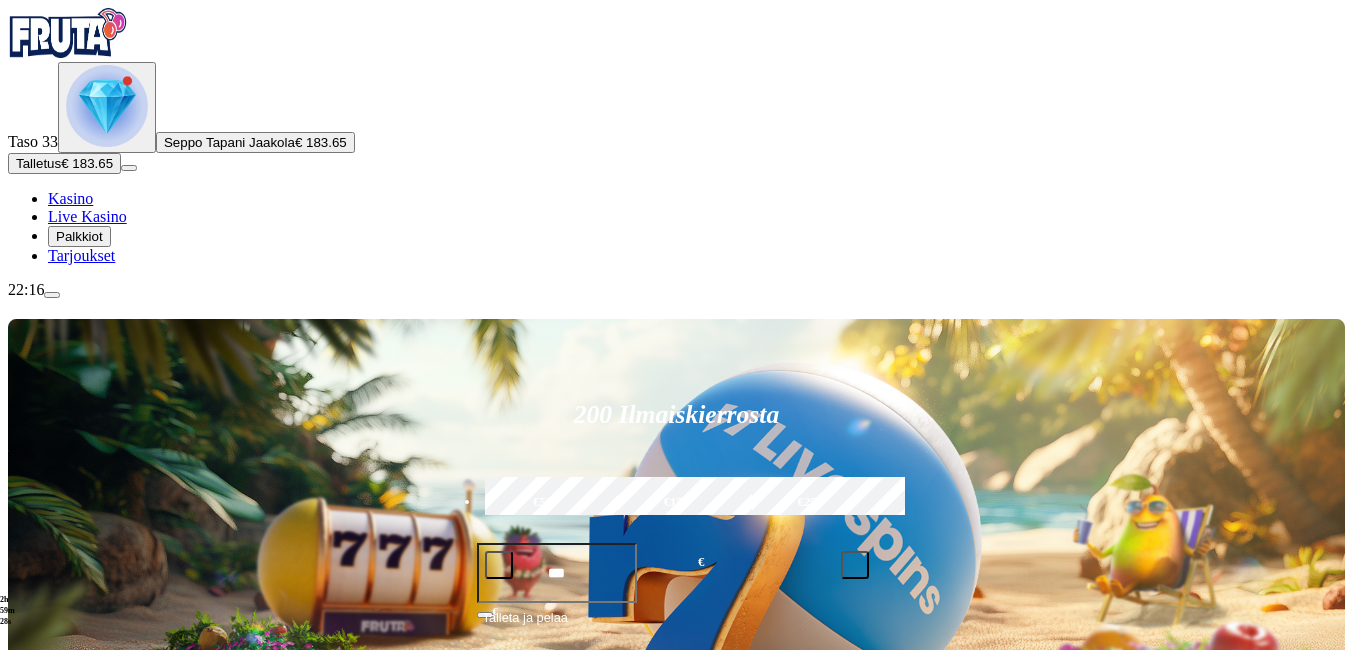 click at bounding box center (32, 790) 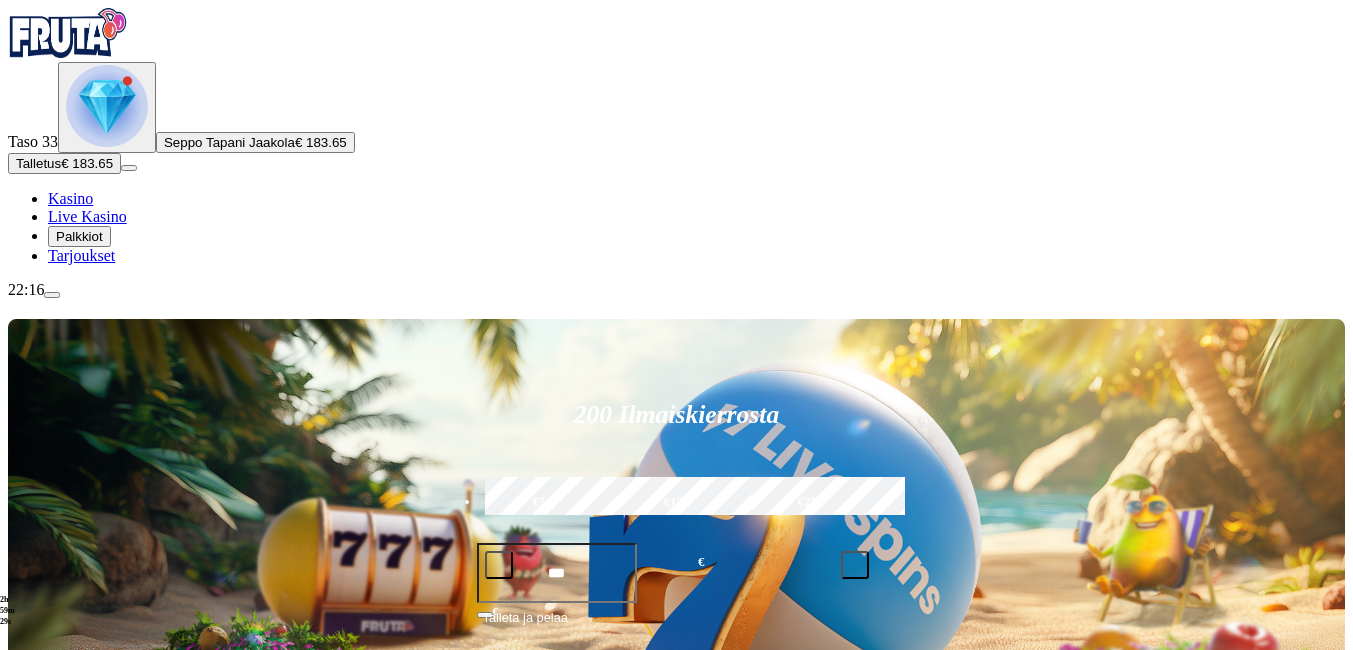 click on "Kaikki pelit" at bounding box center [-59, 908] 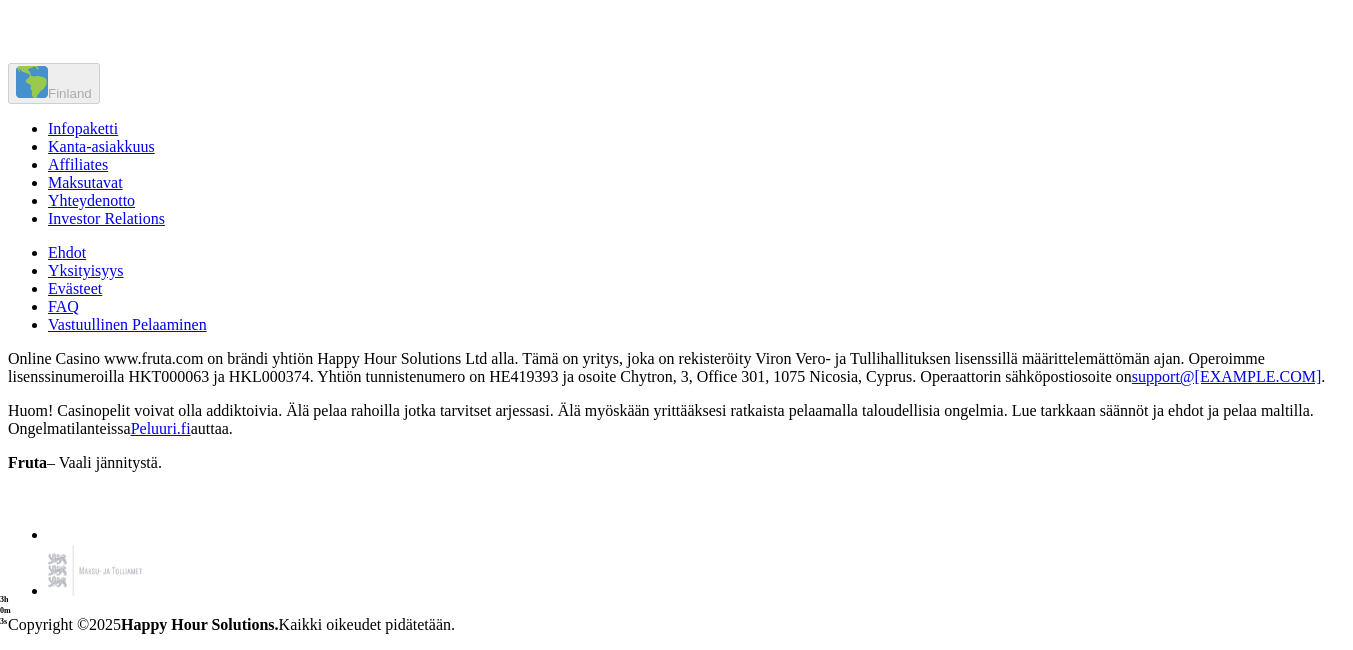 scroll, scrollTop: 10560, scrollLeft: 0, axis: vertical 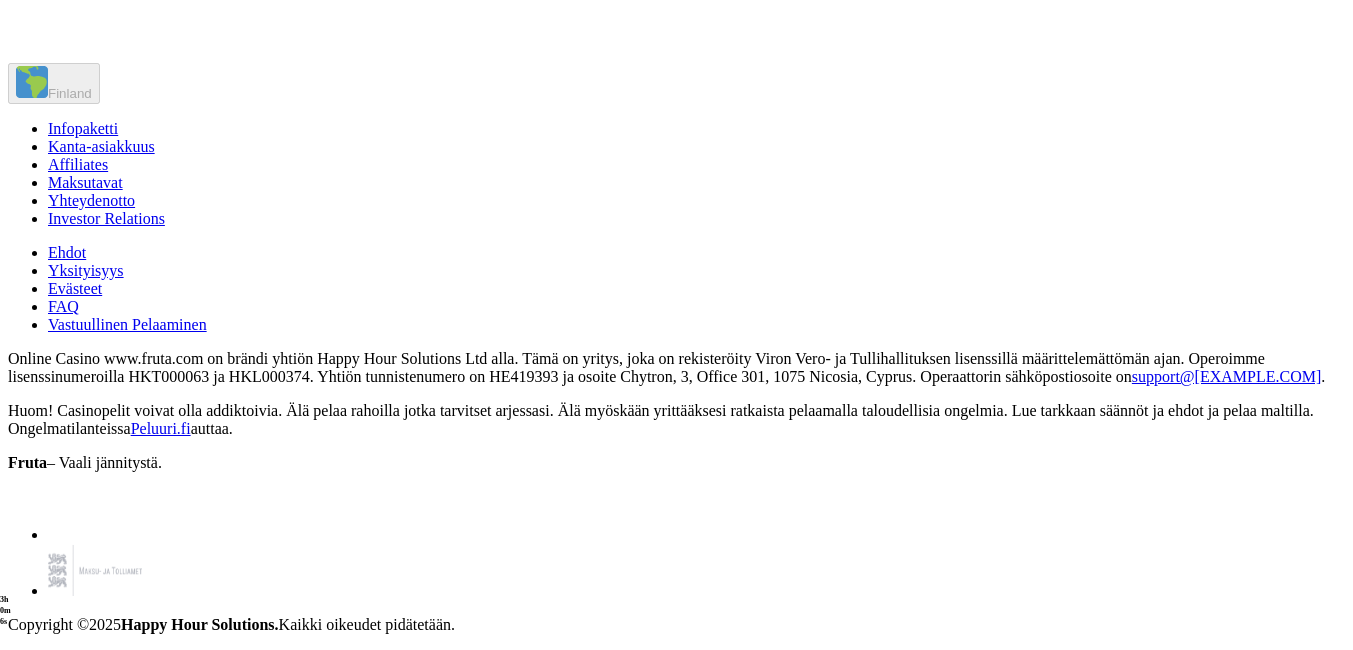 click on "Pelaa nyt" at bounding box center (950, -643) 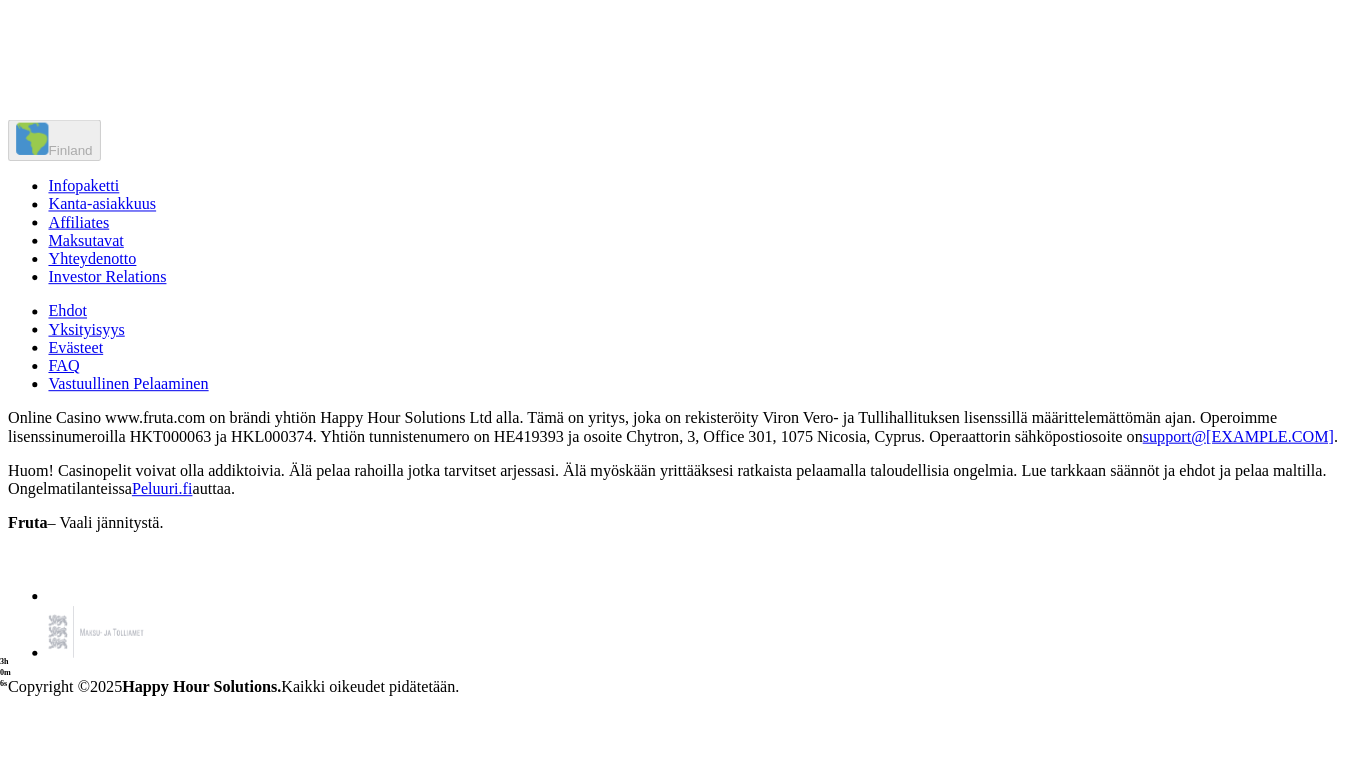 scroll, scrollTop: 0, scrollLeft: 0, axis: both 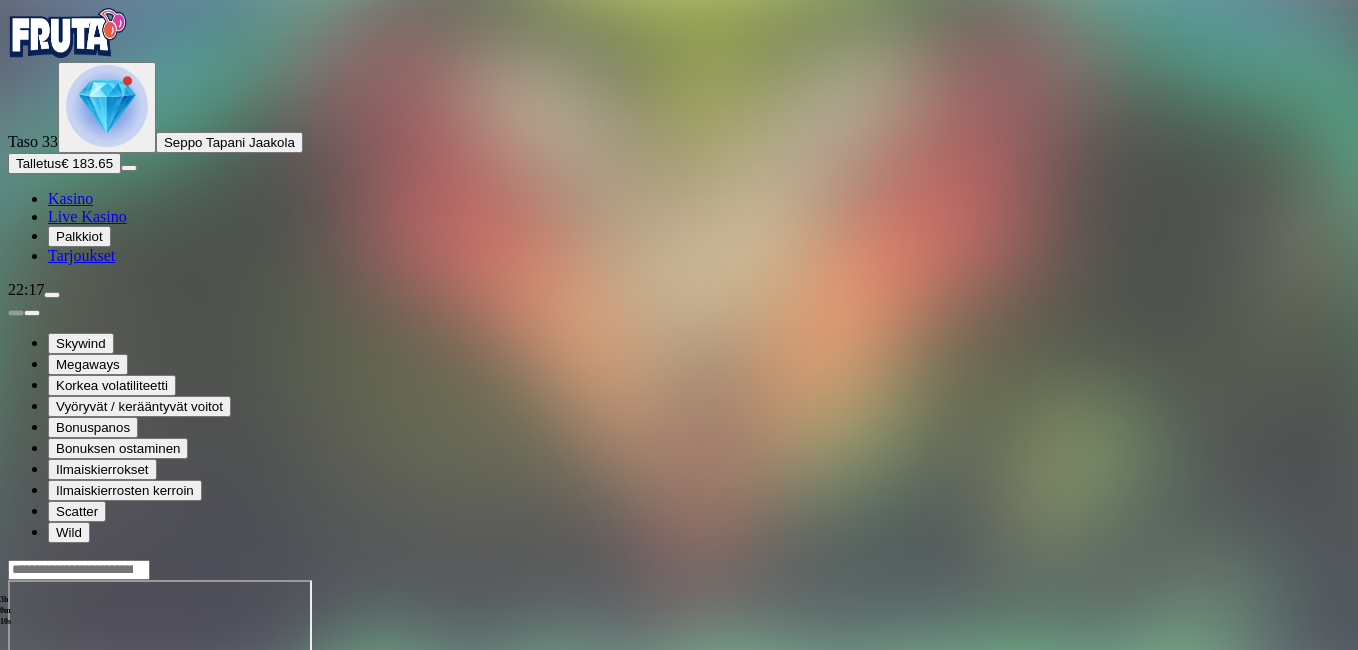 click at bounding box center (48, 752) 